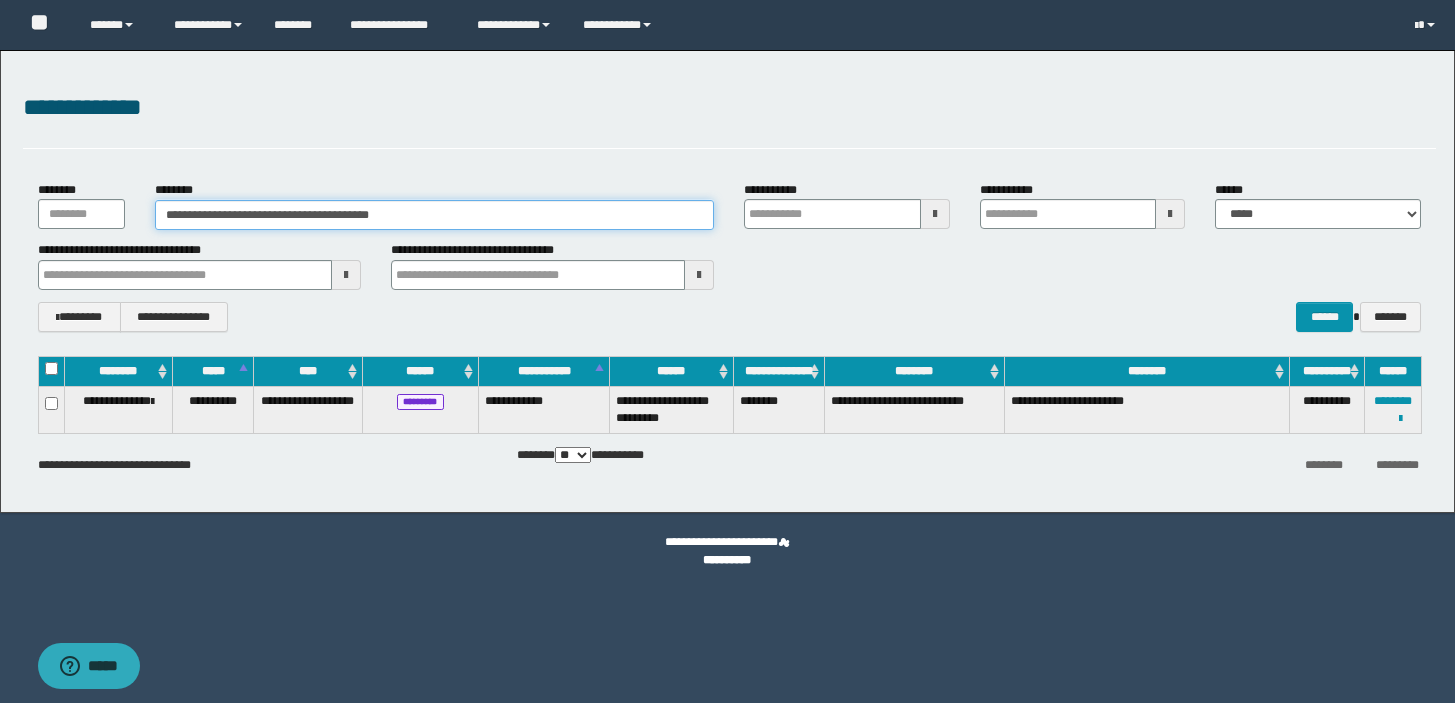 scroll, scrollTop: 0, scrollLeft: 0, axis: both 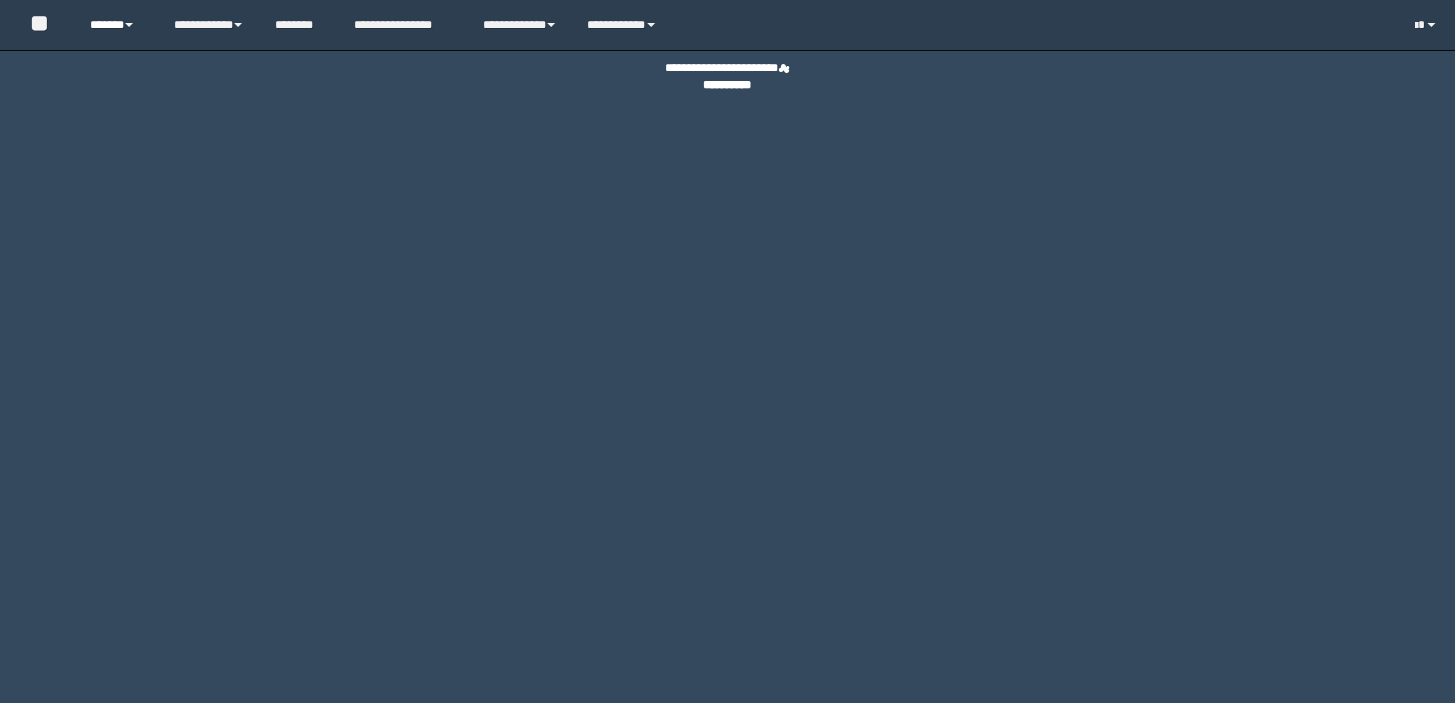 click on "******" at bounding box center [117, 25] 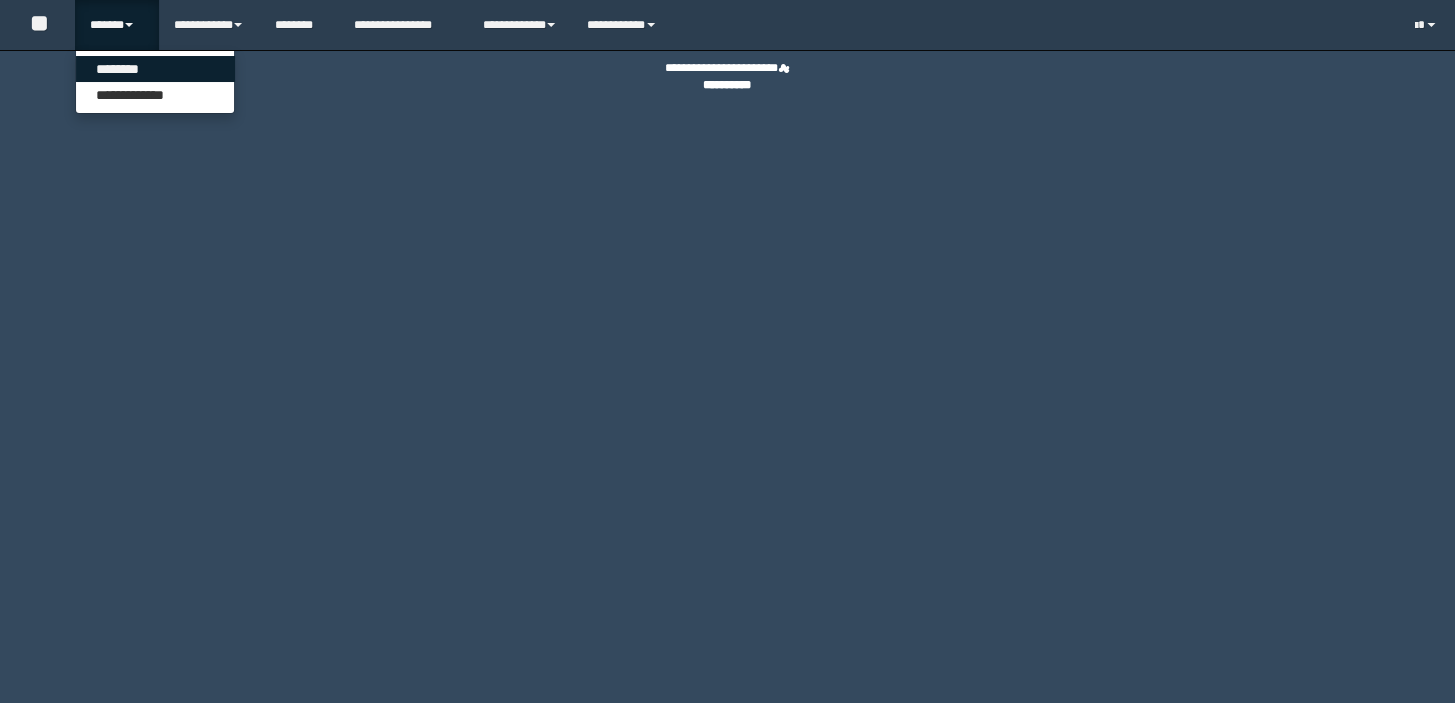 scroll, scrollTop: 0, scrollLeft: 0, axis: both 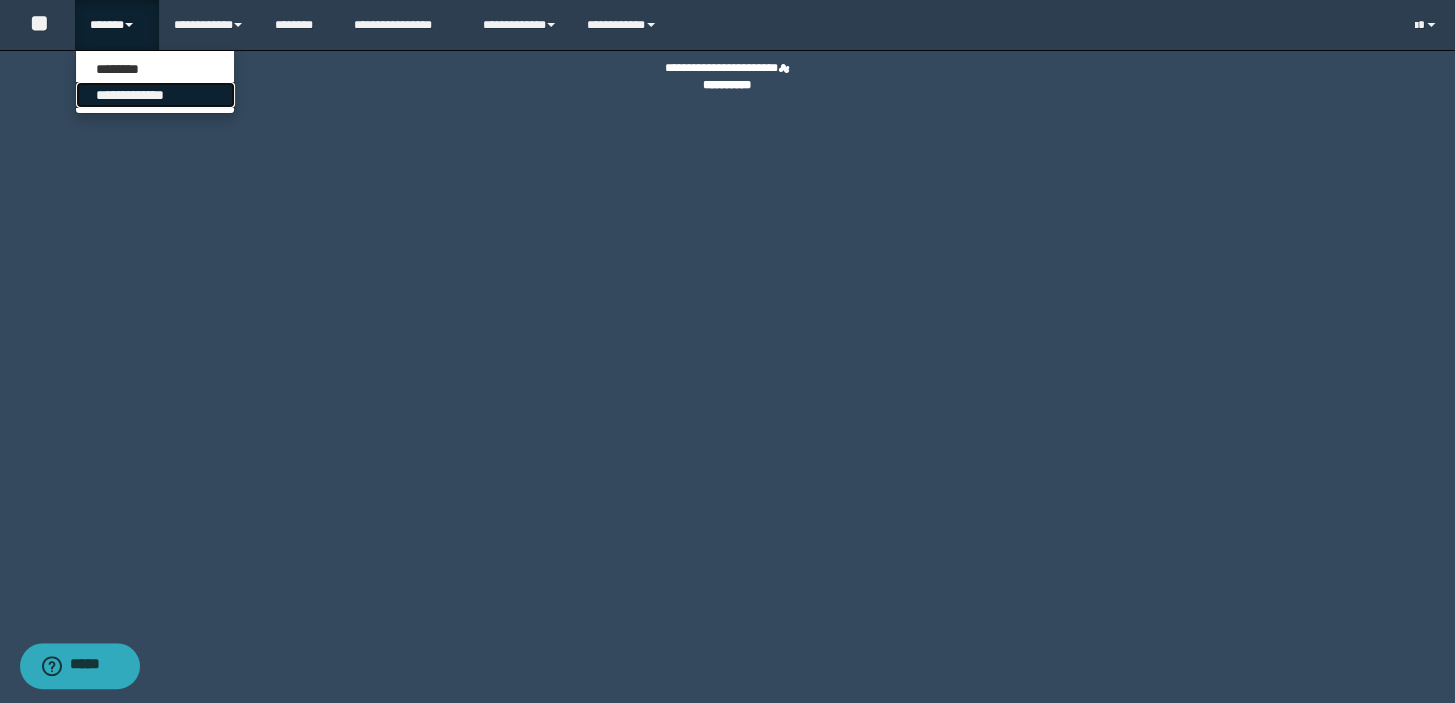 click on "**********" at bounding box center [155, 95] 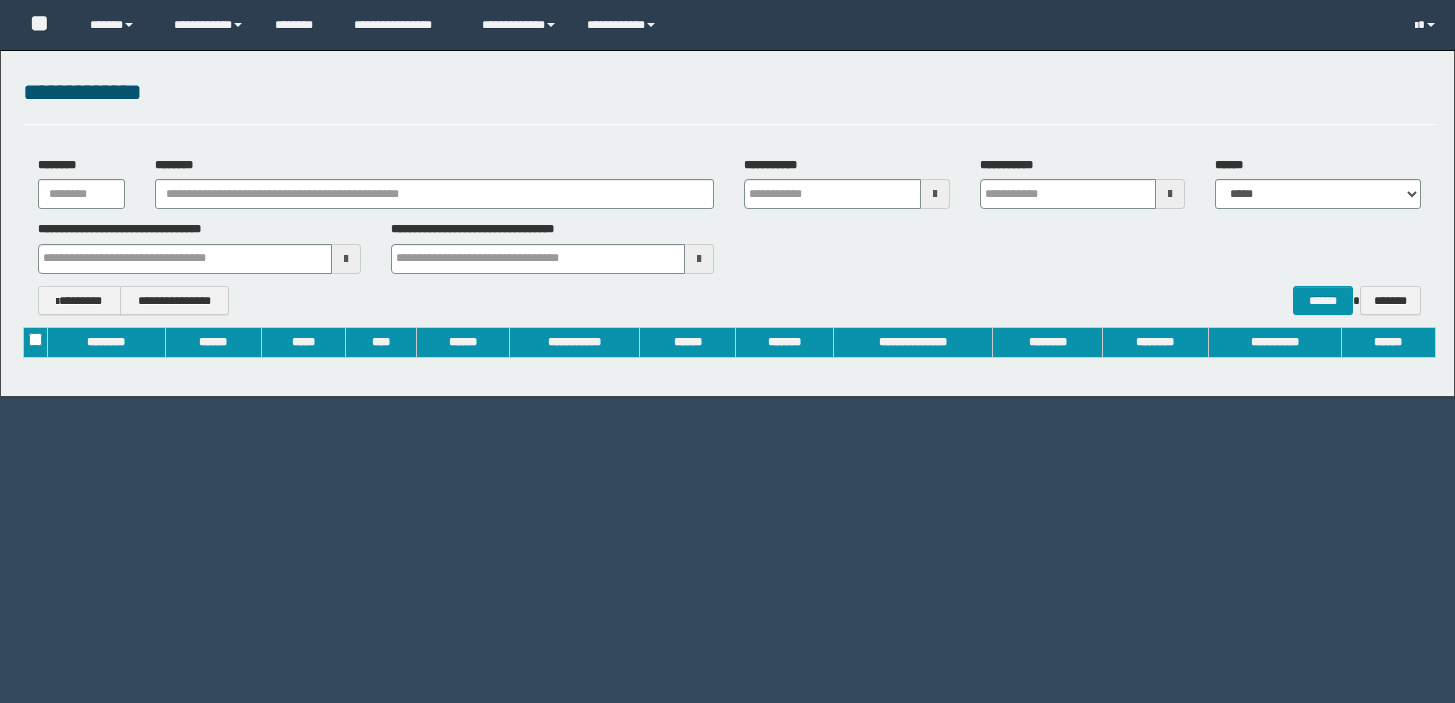 scroll, scrollTop: 0, scrollLeft: 0, axis: both 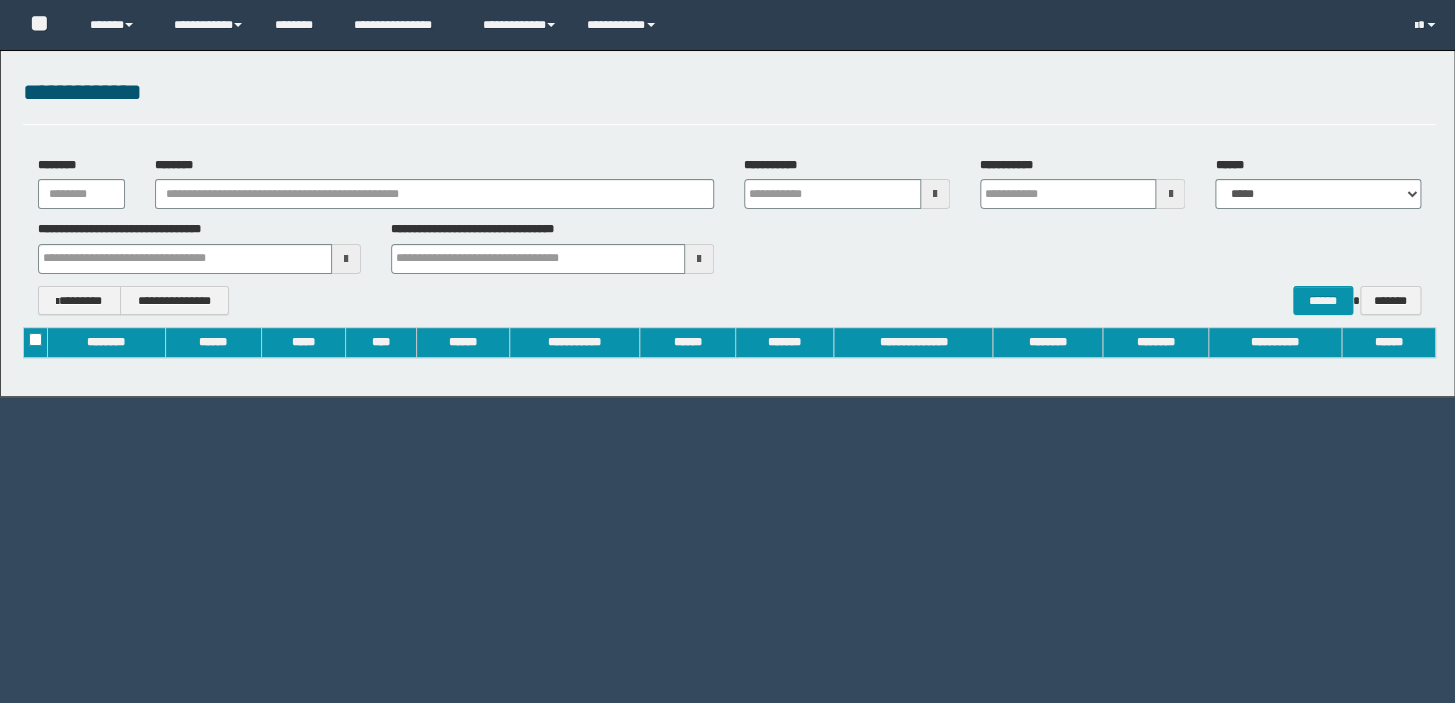 type on "**********" 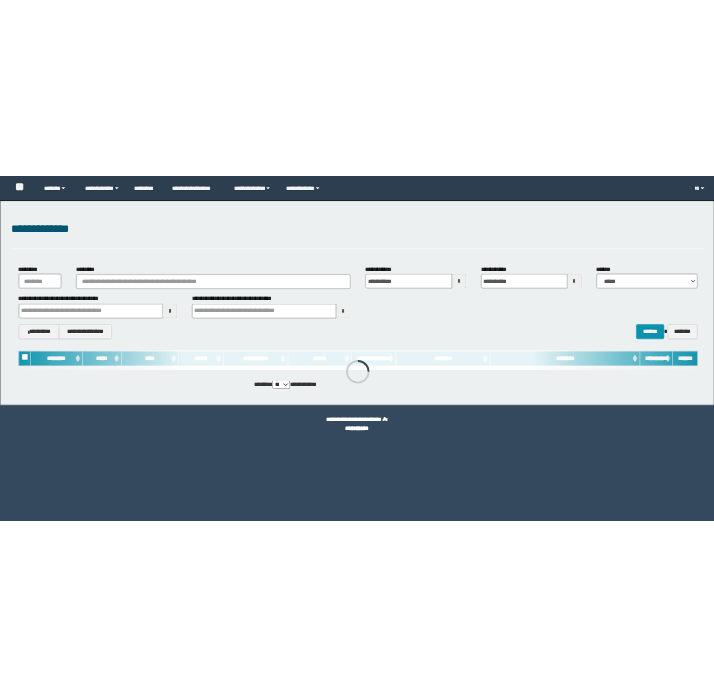 scroll, scrollTop: 0, scrollLeft: 0, axis: both 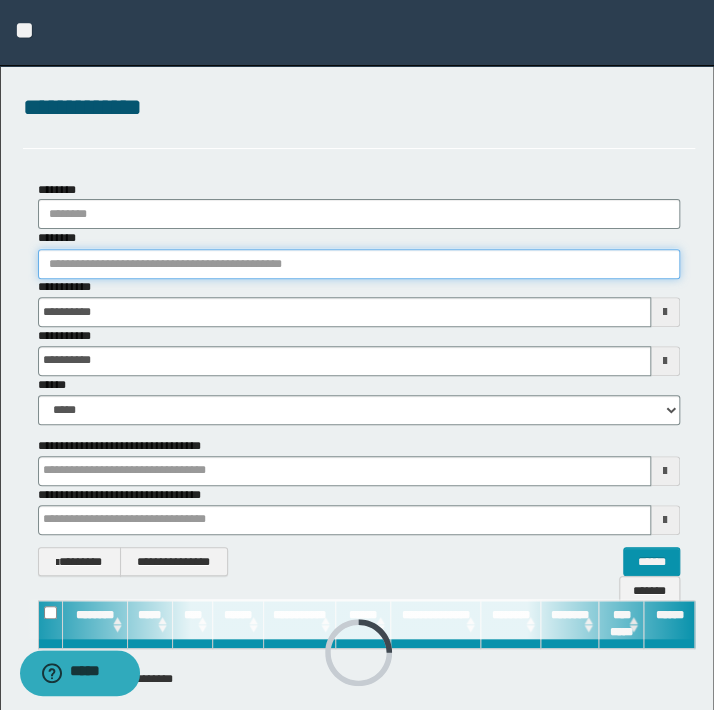 click on "********" at bounding box center (359, 264) 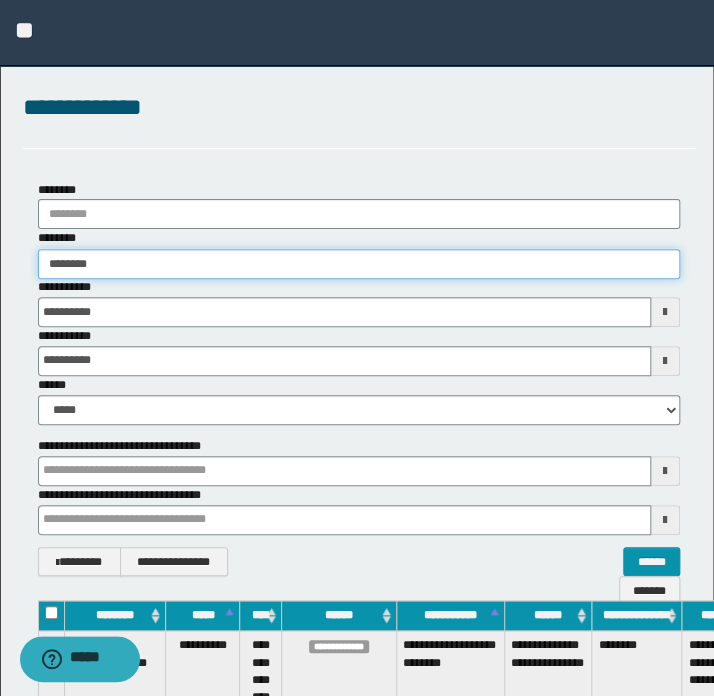 type on "********" 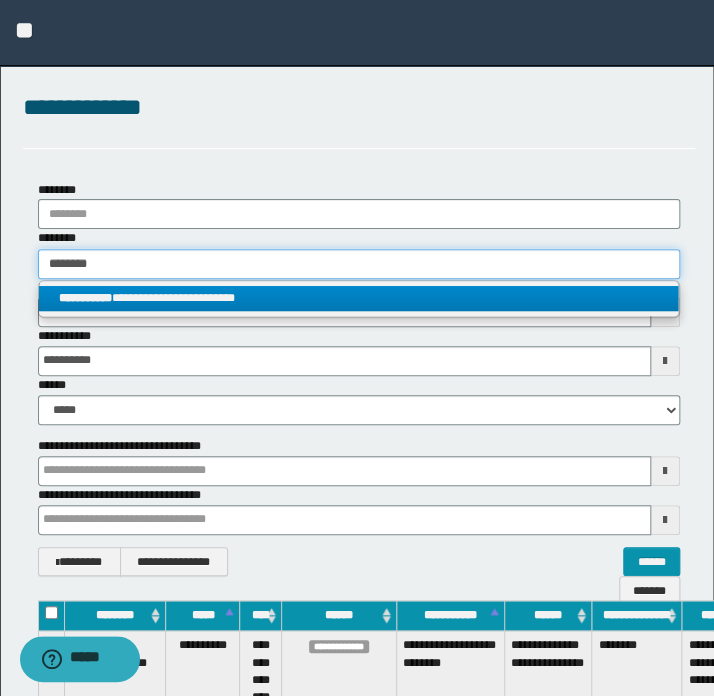 type on "********" 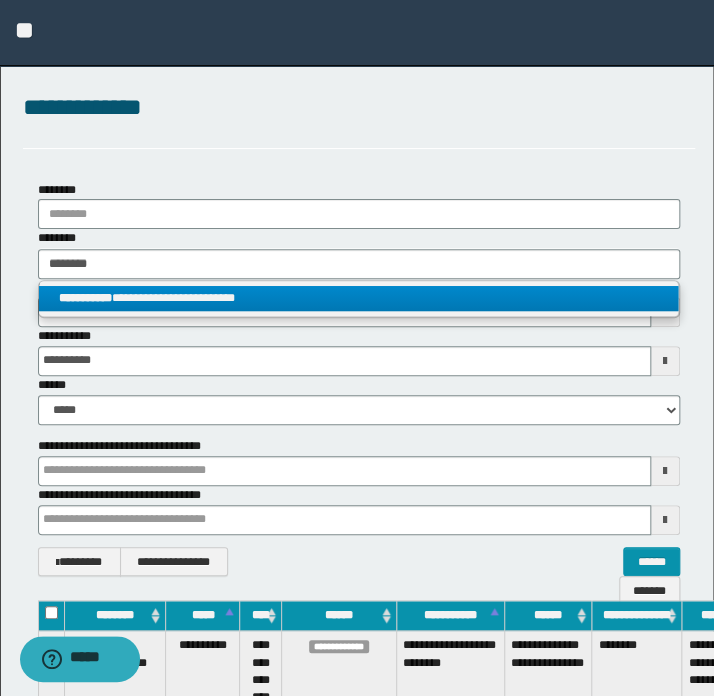 click on "**********" at bounding box center [358, 298] 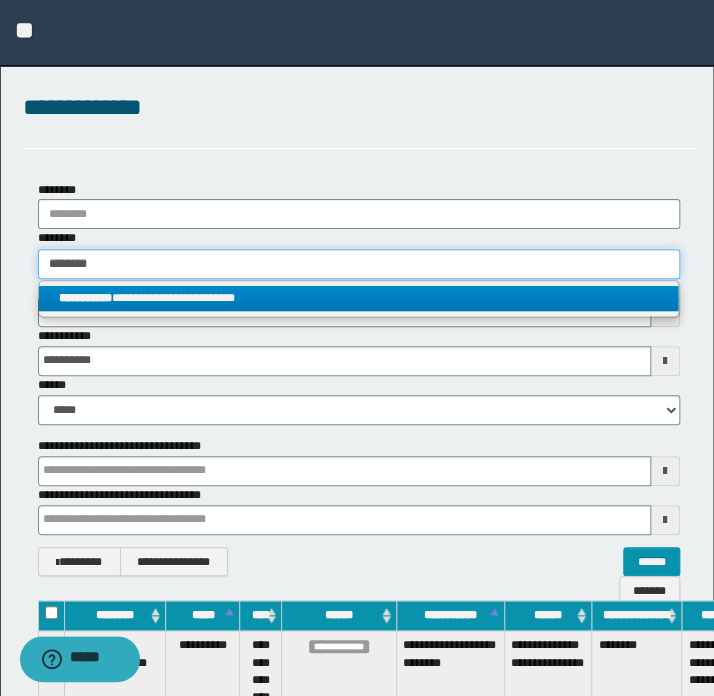 type 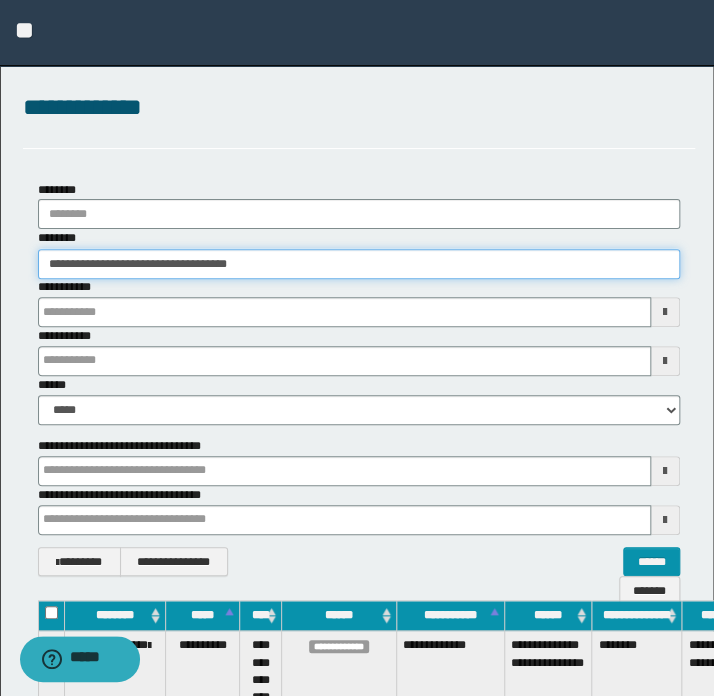 type 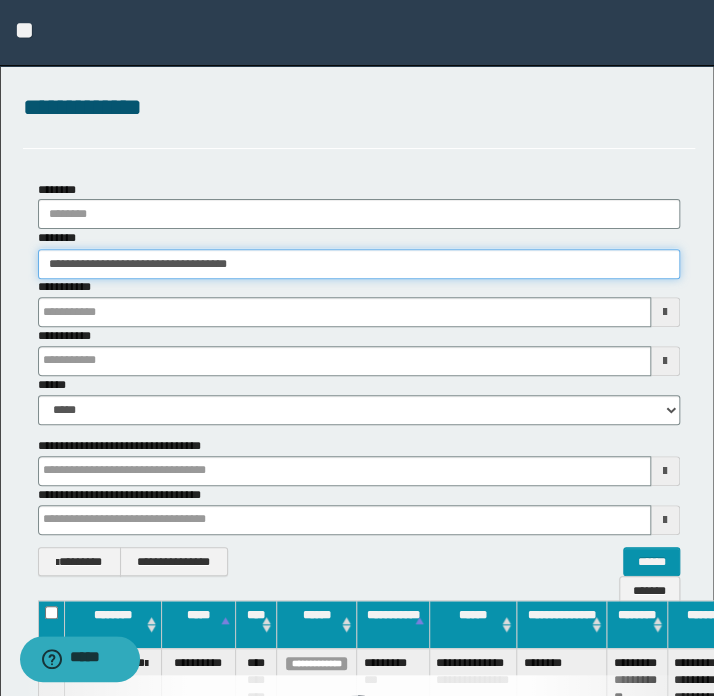 type 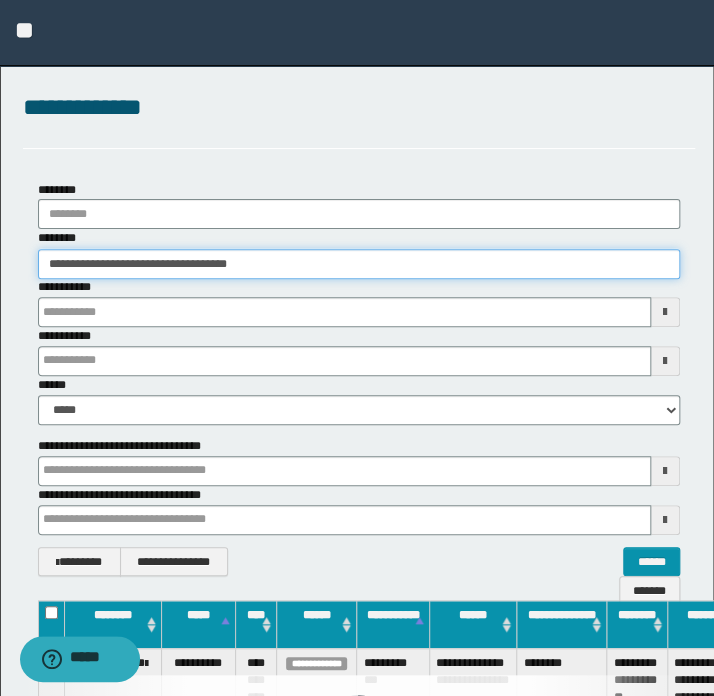 type 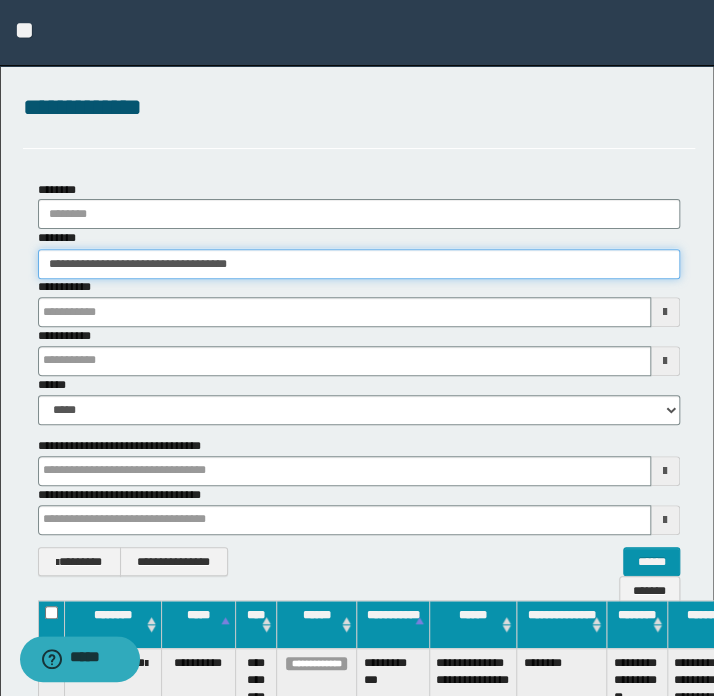 scroll, scrollTop: 292, scrollLeft: 0, axis: vertical 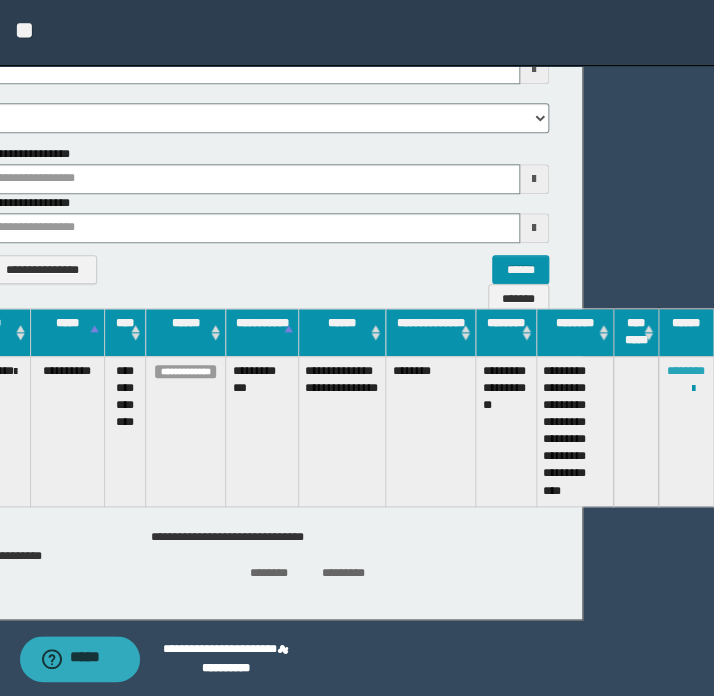 click on "********" at bounding box center (686, 371) 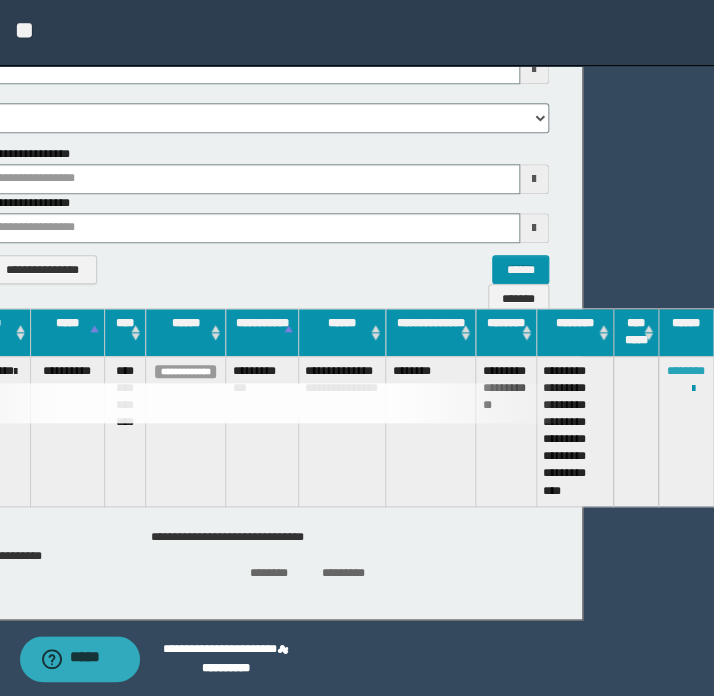 type 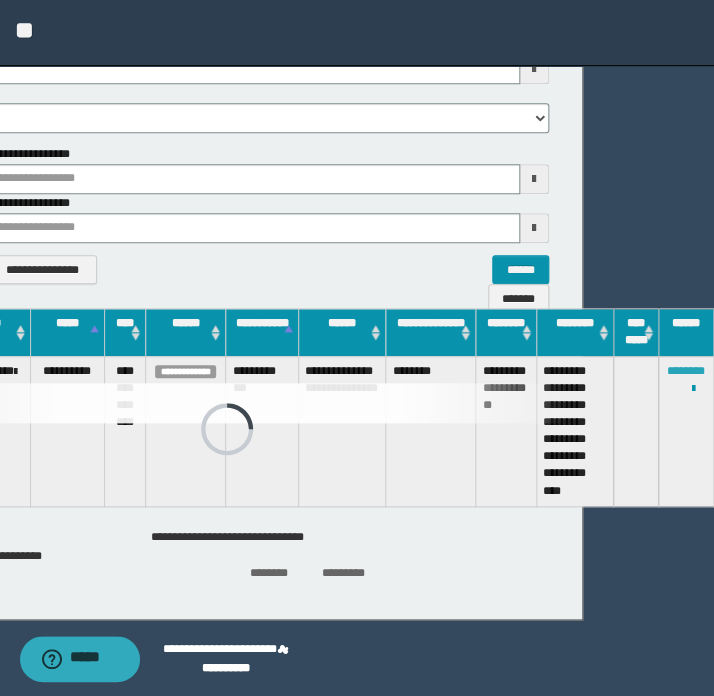 type 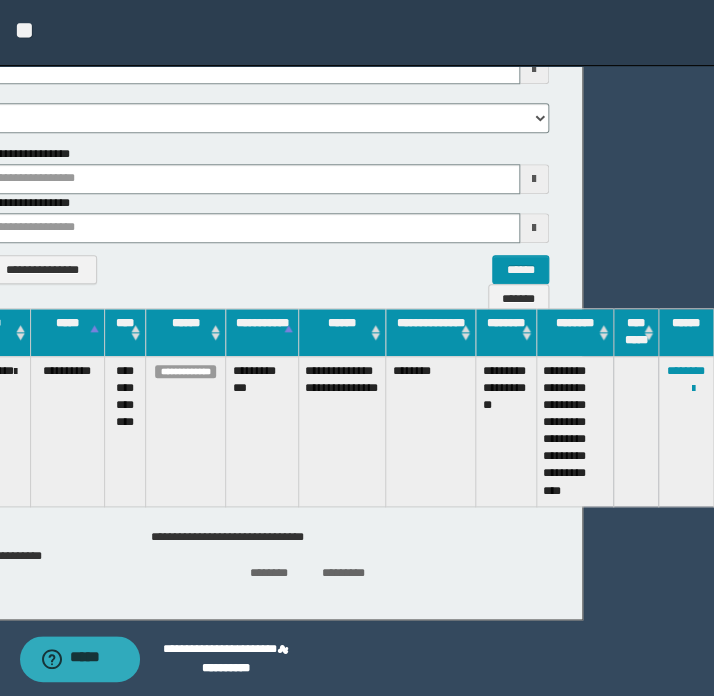 type 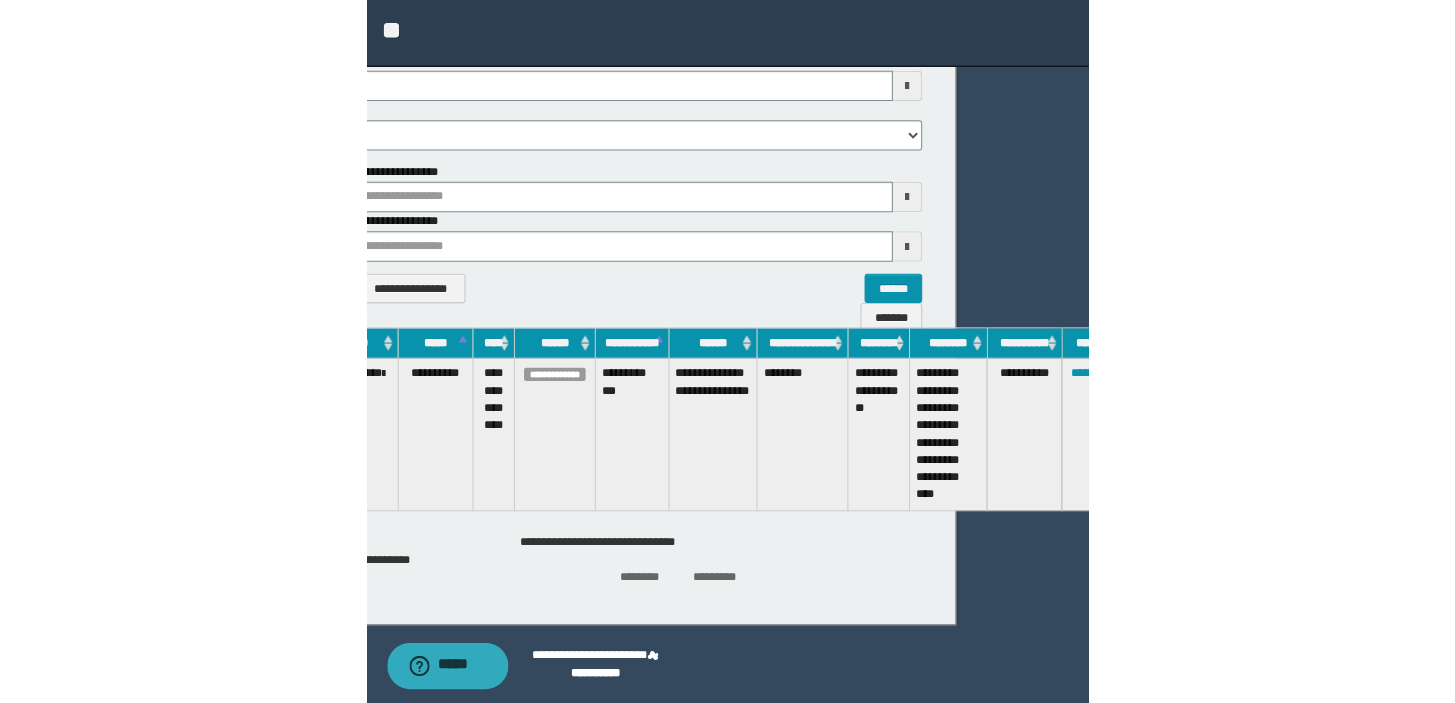 scroll, scrollTop: 0, scrollLeft: 0, axis: both 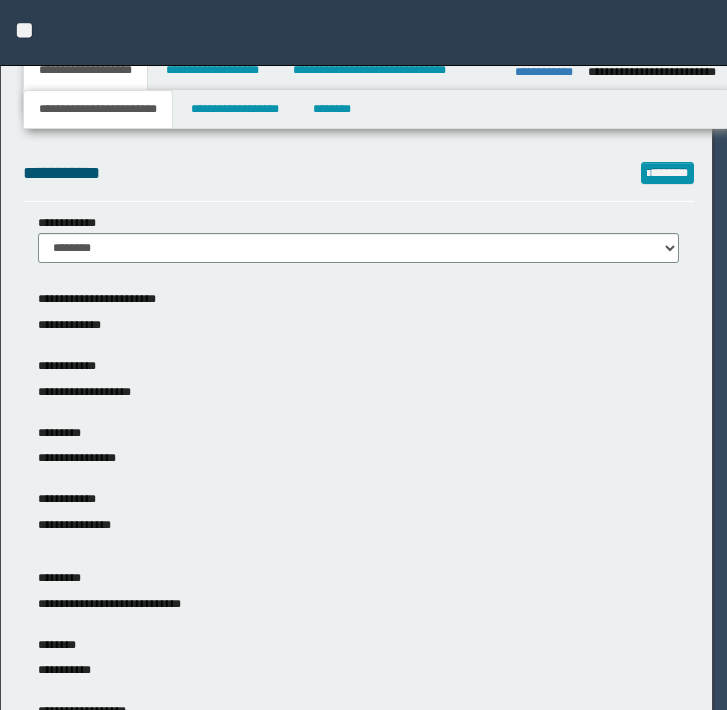 select on "*" 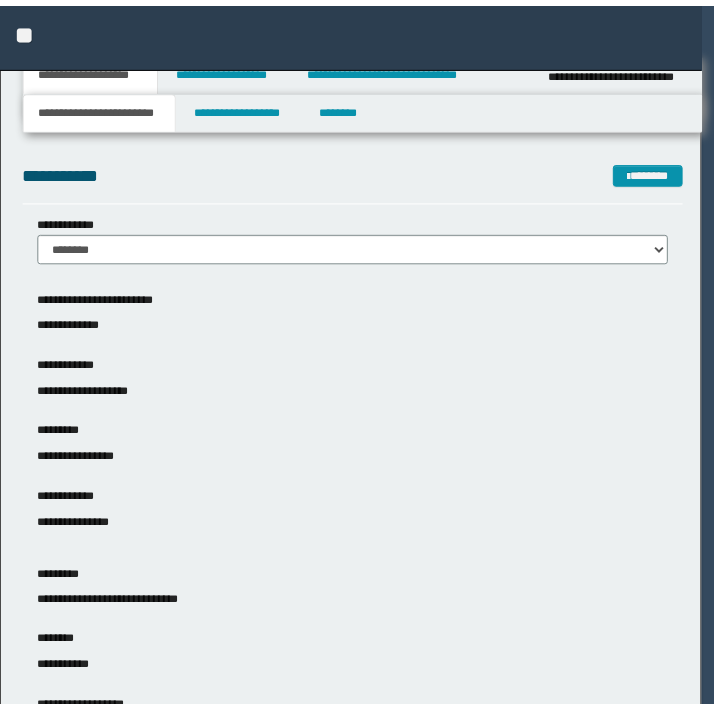 scroll, scrollTop: 0, scrollLeft: 0, axis: both 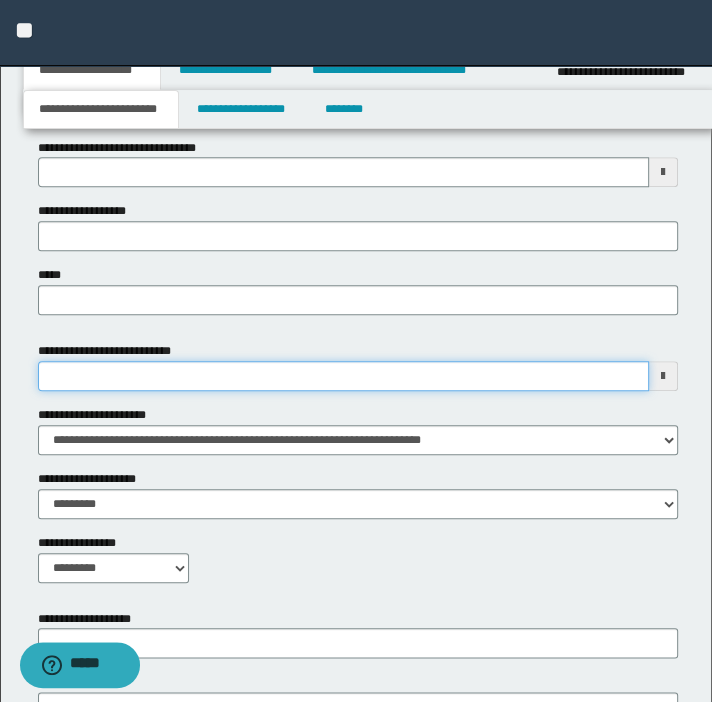 click on "**********" at bounding box center (343, 376) 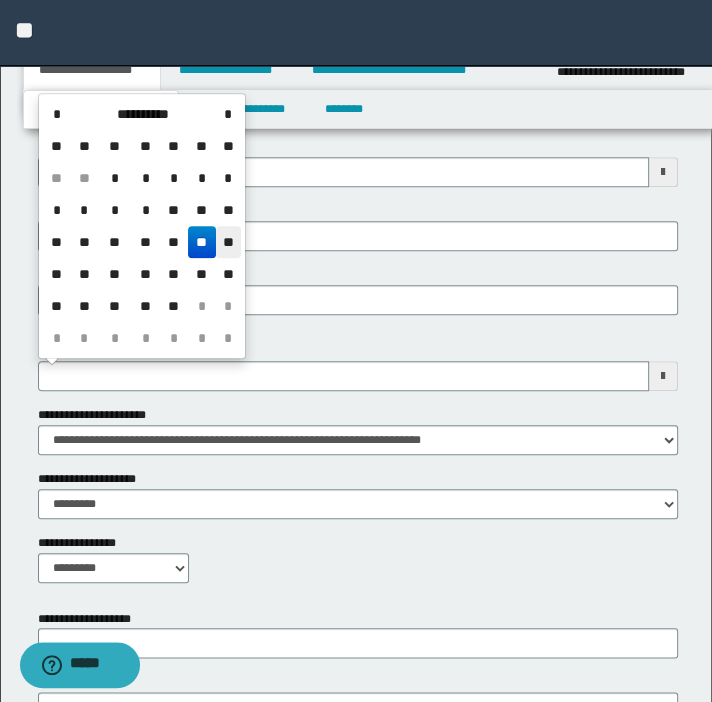 click on "**" at bounding box center (228, 242) 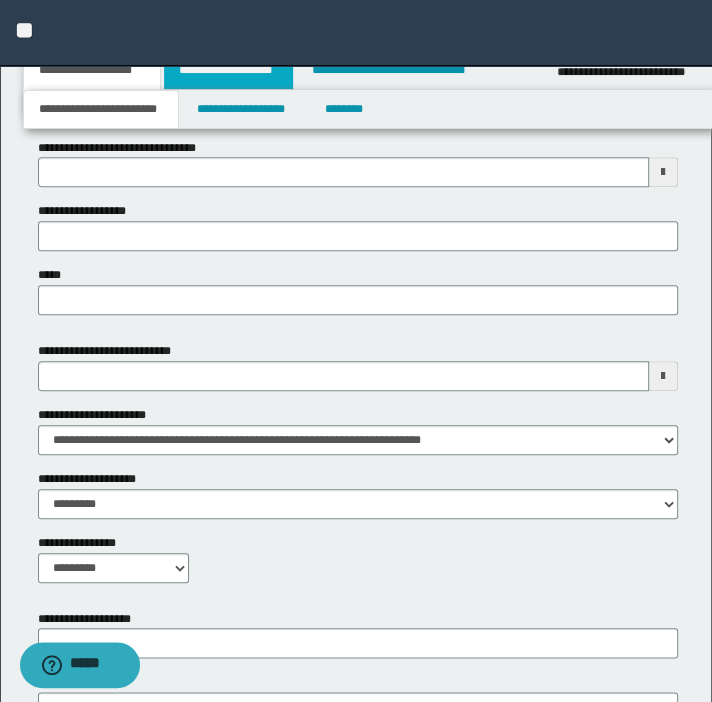 click on "**********" at bounding box center (228, 70) 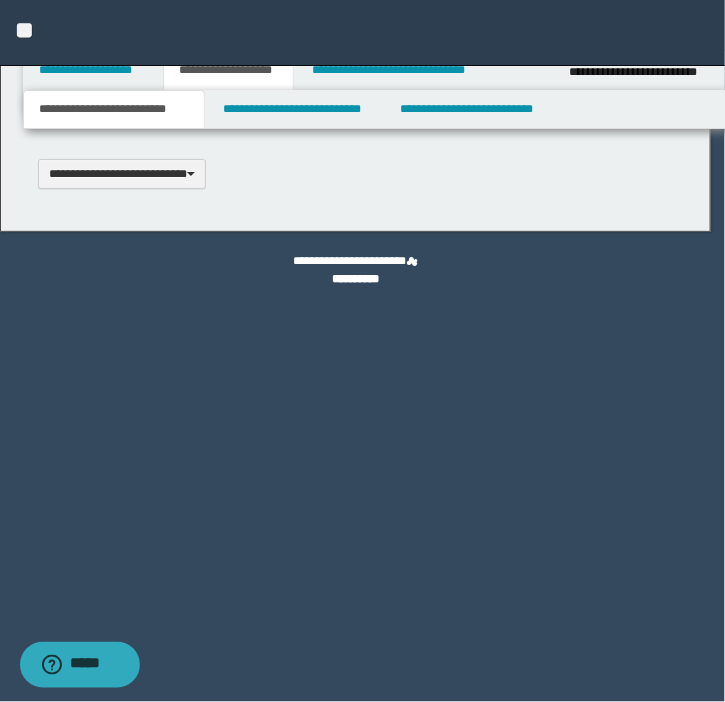 scroll, scrollTop: 0, scrollLeft: 0, axis: both 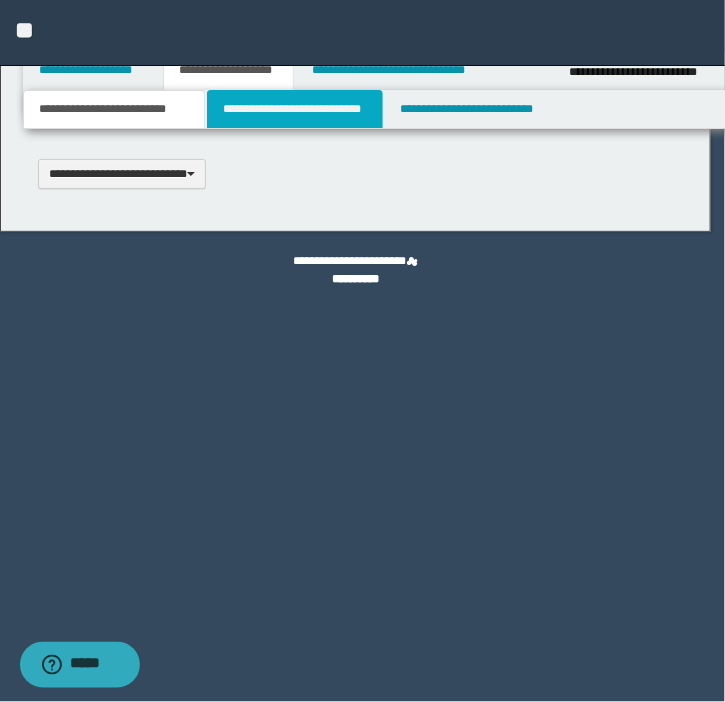 click on "**********" at bounding box center (294, 109) 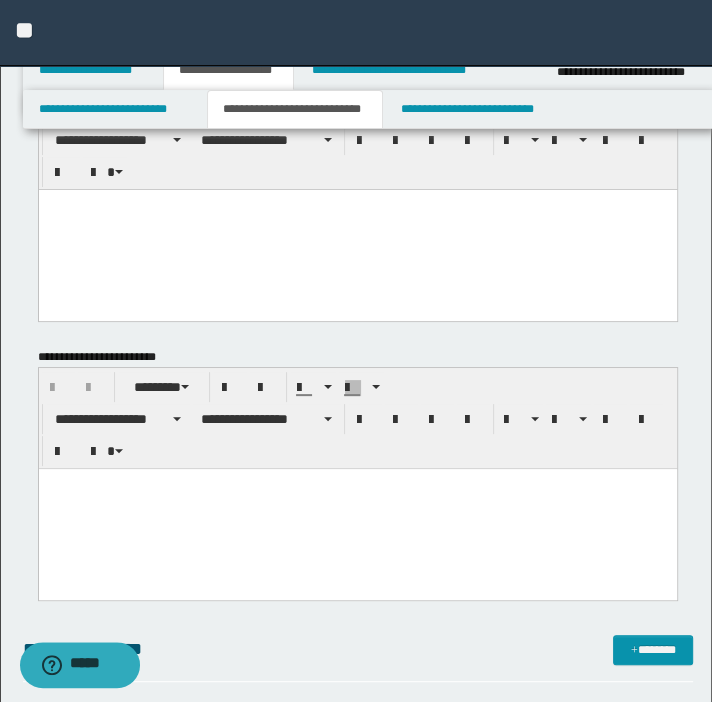 scroll, scrollTop: 0, scrollLeft: 0, axis: both 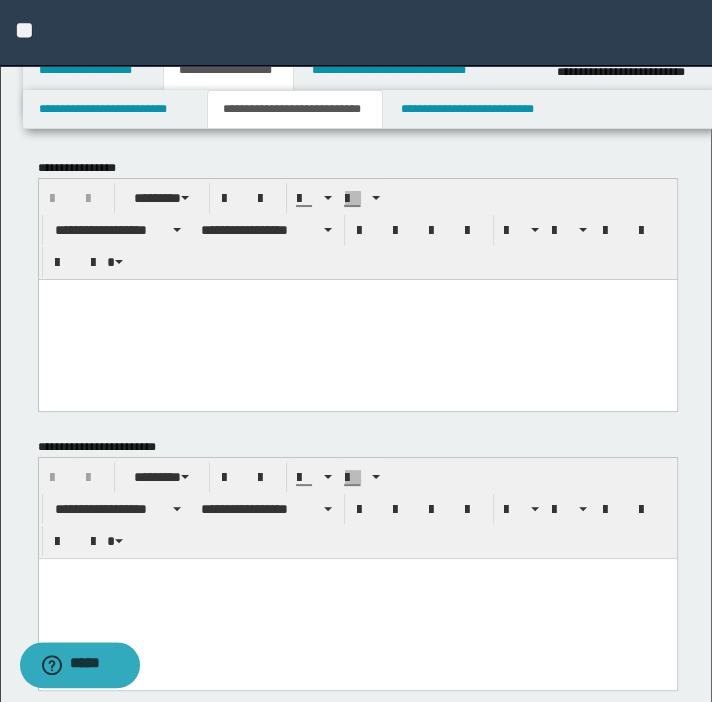 click at bounding box center [357, 319] 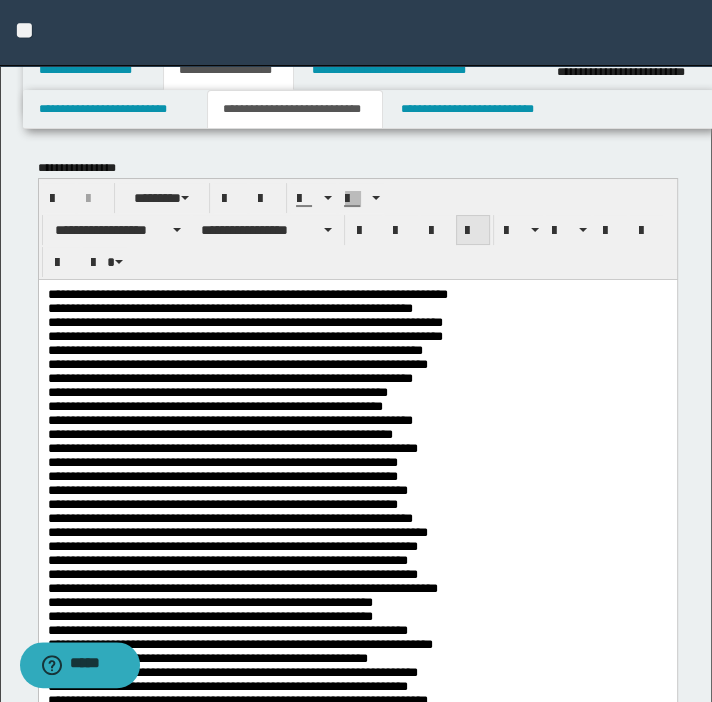 click at bounding box center (473, 230) 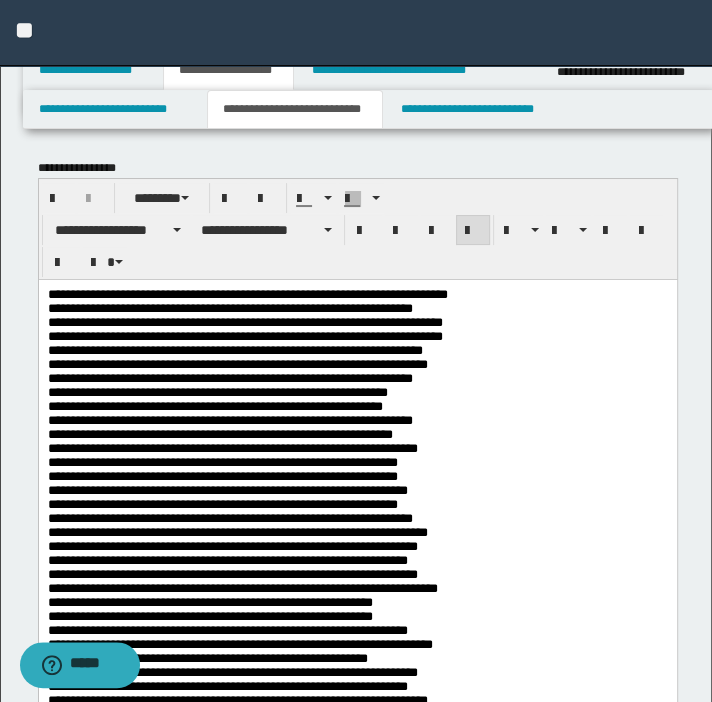 click on "**********" at bounding box center (357, 611) 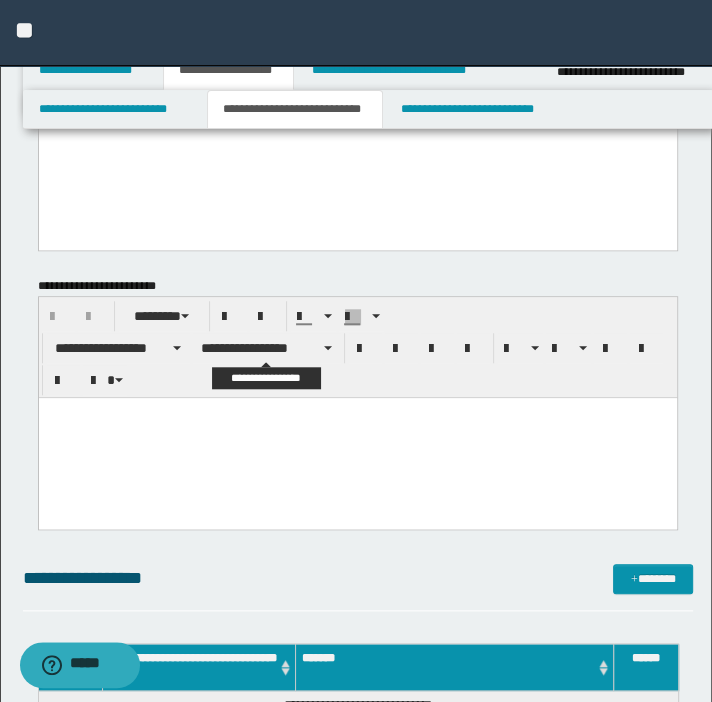 scroll, scrollTop: 636, scrollLeft: 0, axis: vertical 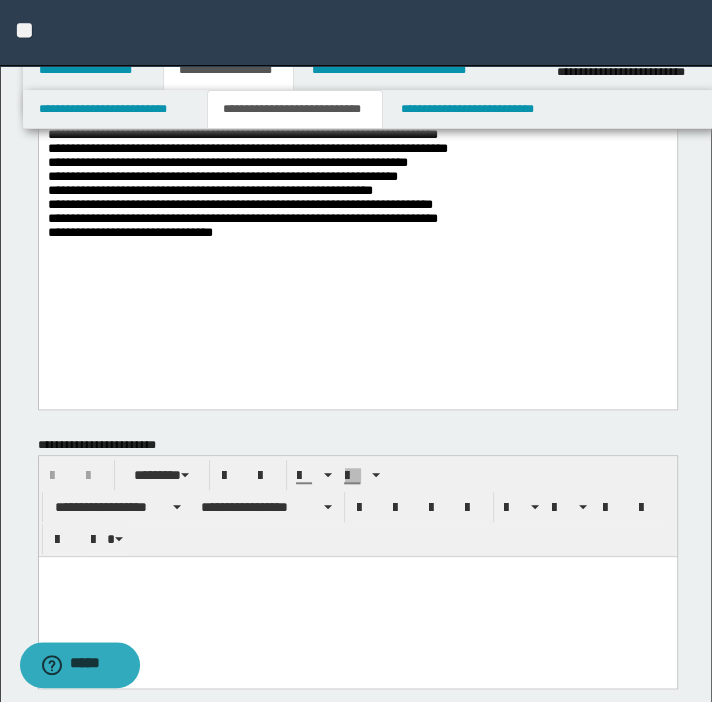 click on "**********" at bounding box center [357, -24] 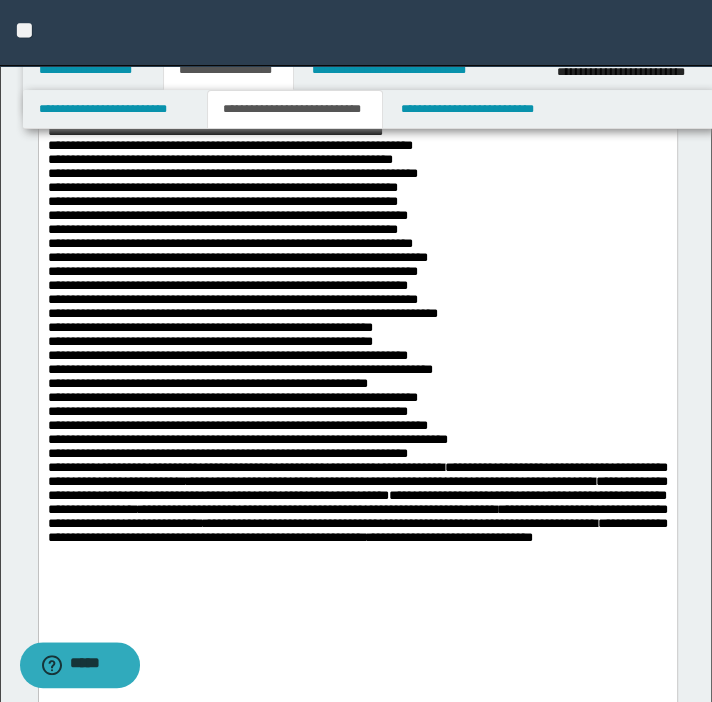 scroll, scrollTop: 272, scrollLeft: 0, axis: vertical 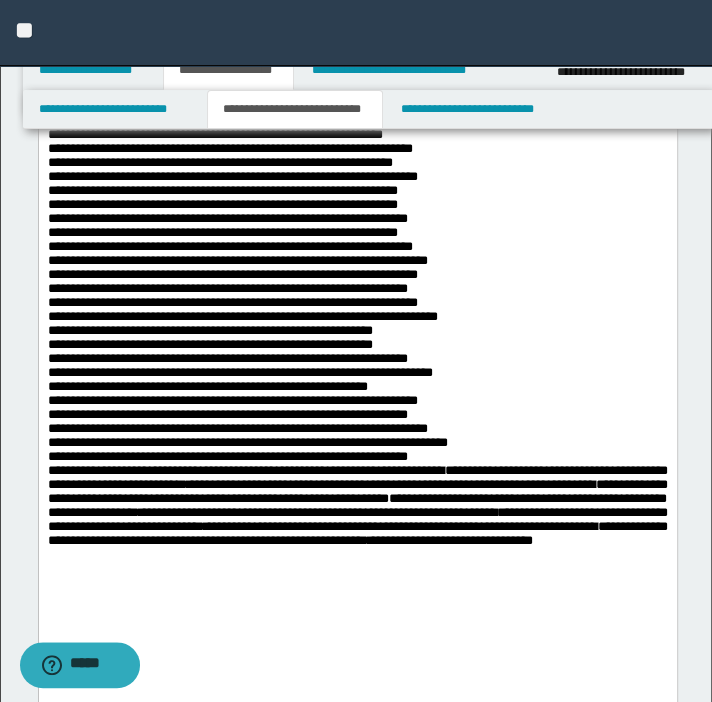 click on "**********" at bounding box center (357, 332) 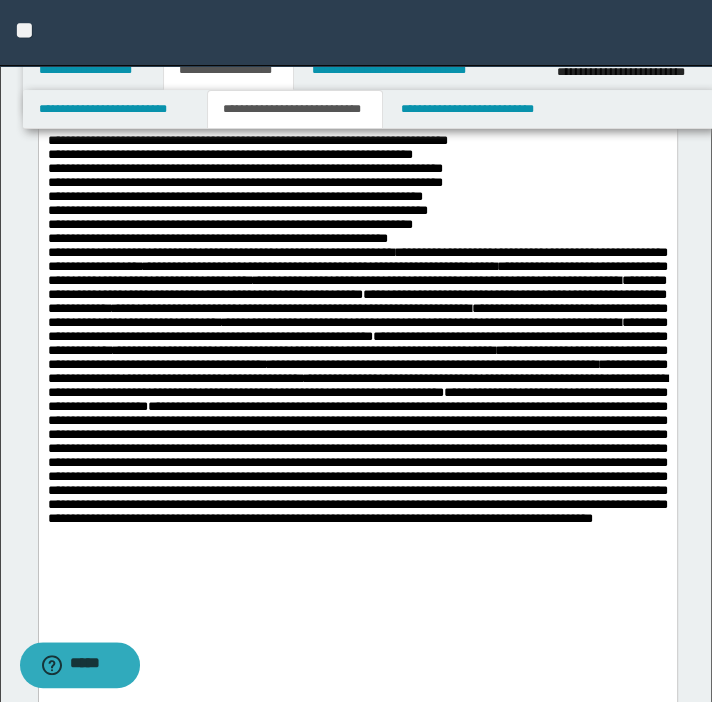 scroll, scrollTop: 90, scrollLeft: 0, axis: vertical 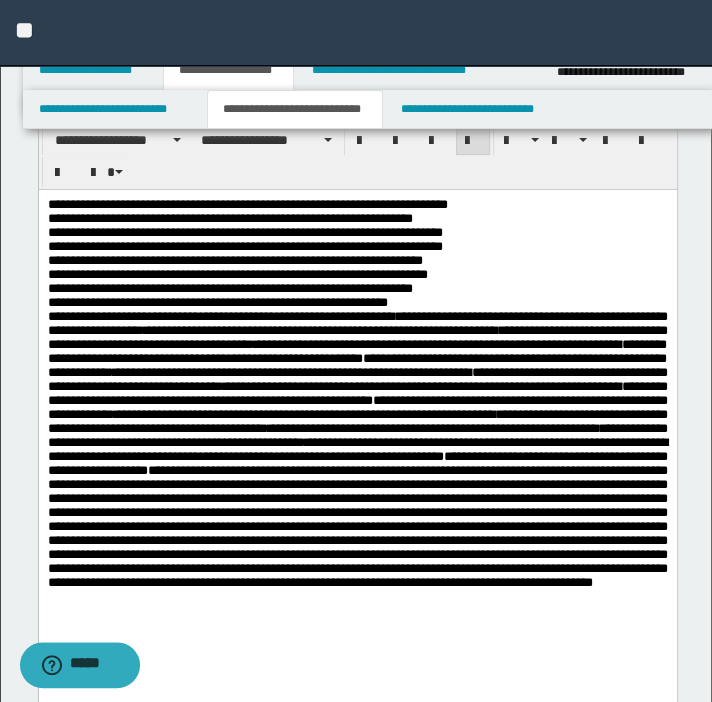 click on "**********" at bounding box center (357, 506) 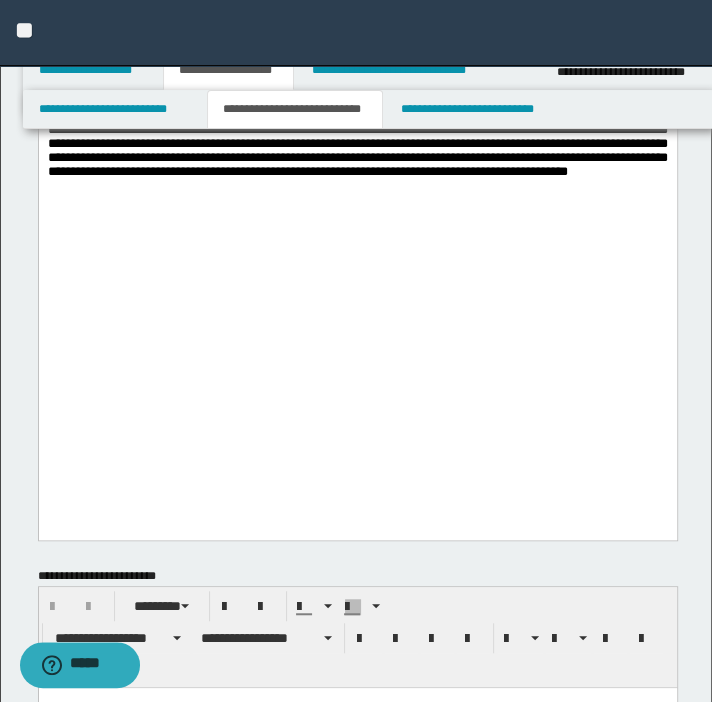 scroll, scrollTop: 719, scrollLeft: 0, axis: vertical 